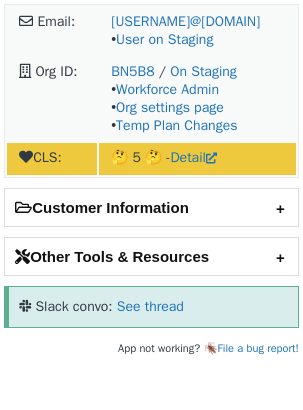 scroll, scrollTop: 0, scrollLeft: 0, axis: both 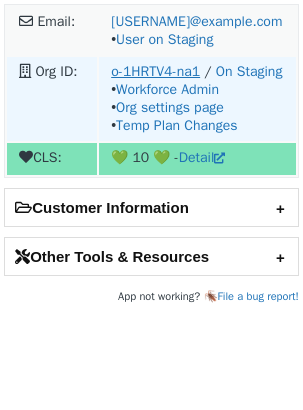 click on "o-1HRTV4-na1" at bounding box center [155, 71] 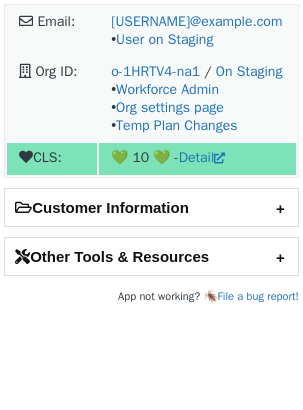 scroll, scrollTop: 0, scrollLeft: 0, axis: both 